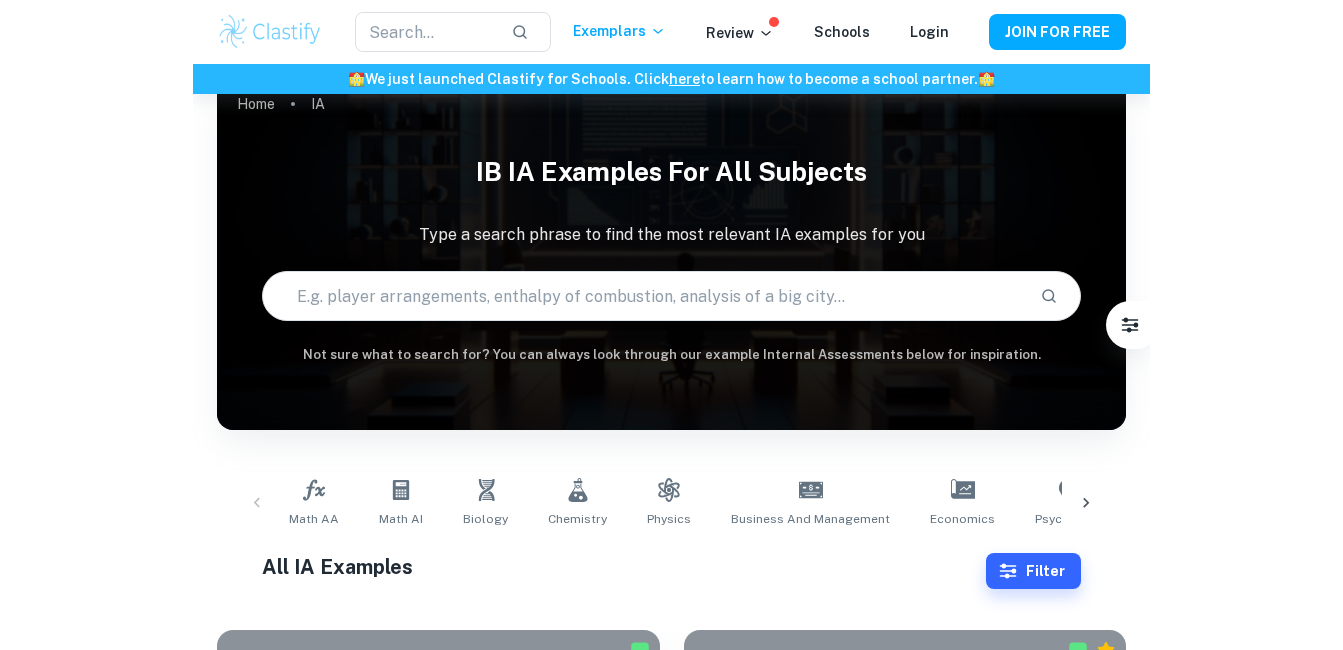 scroll, scrollTop: 0, scrollLeft: 0, axis: both 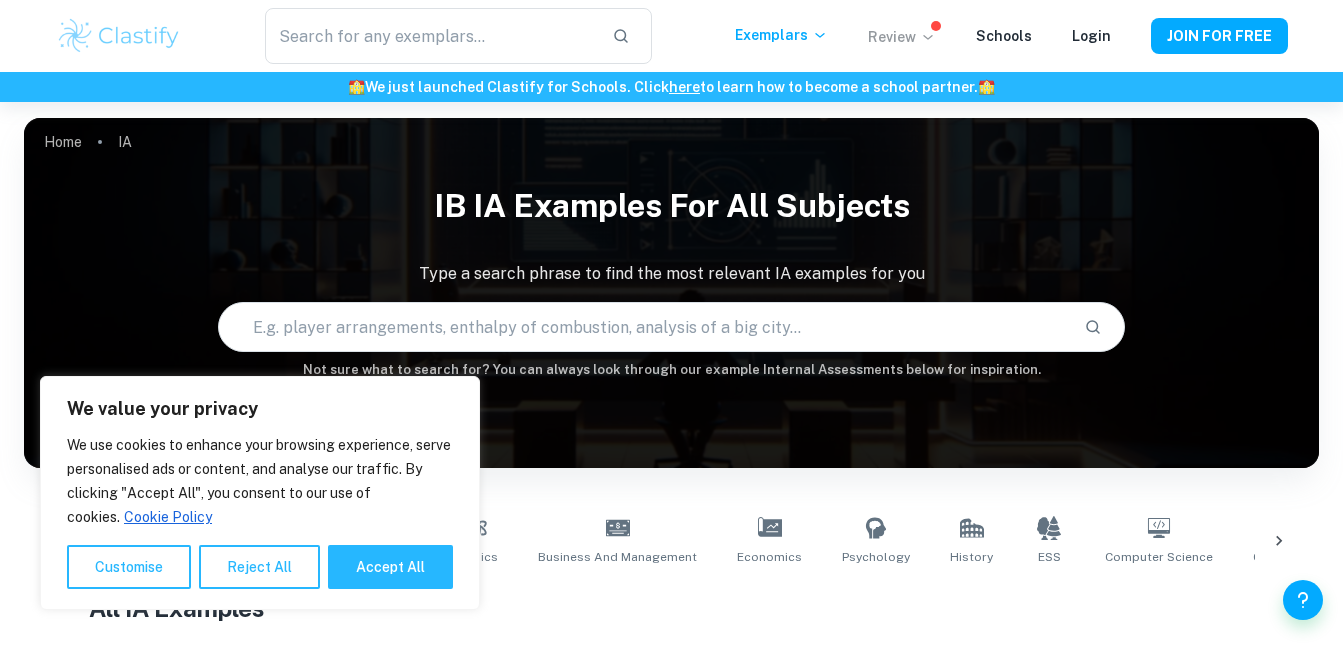 click 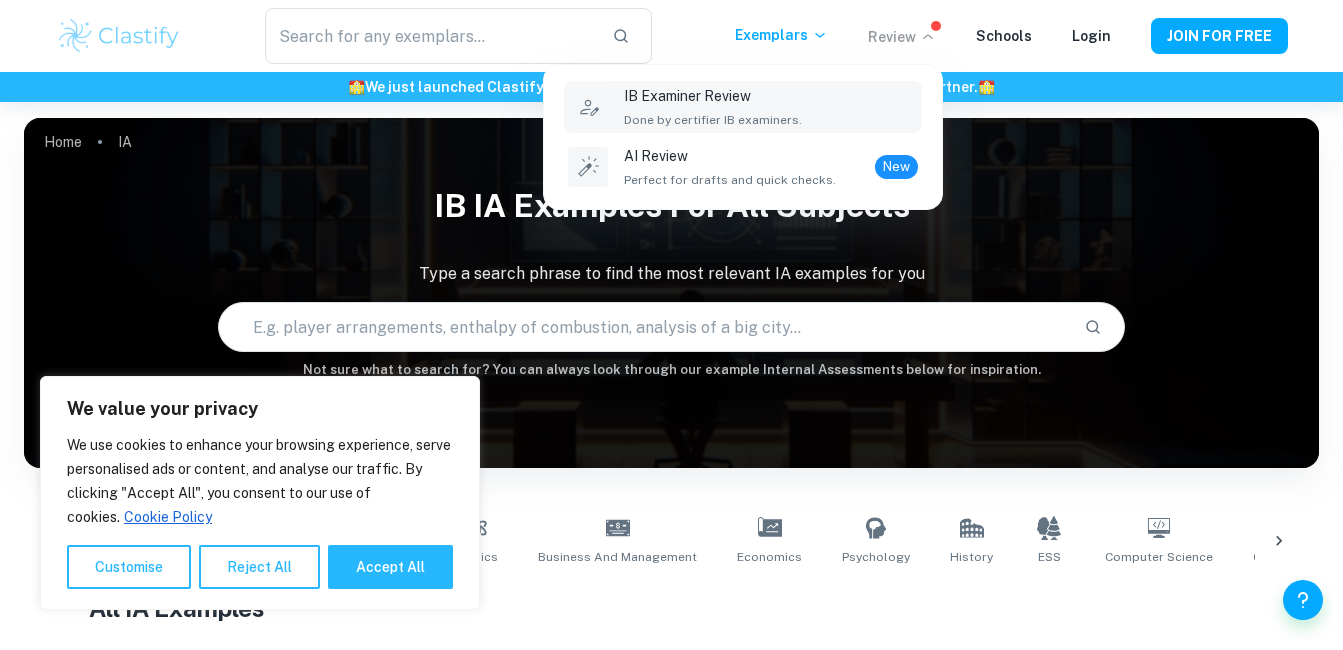 click on "IB Examiner Review" at bounding box center (713, 96) 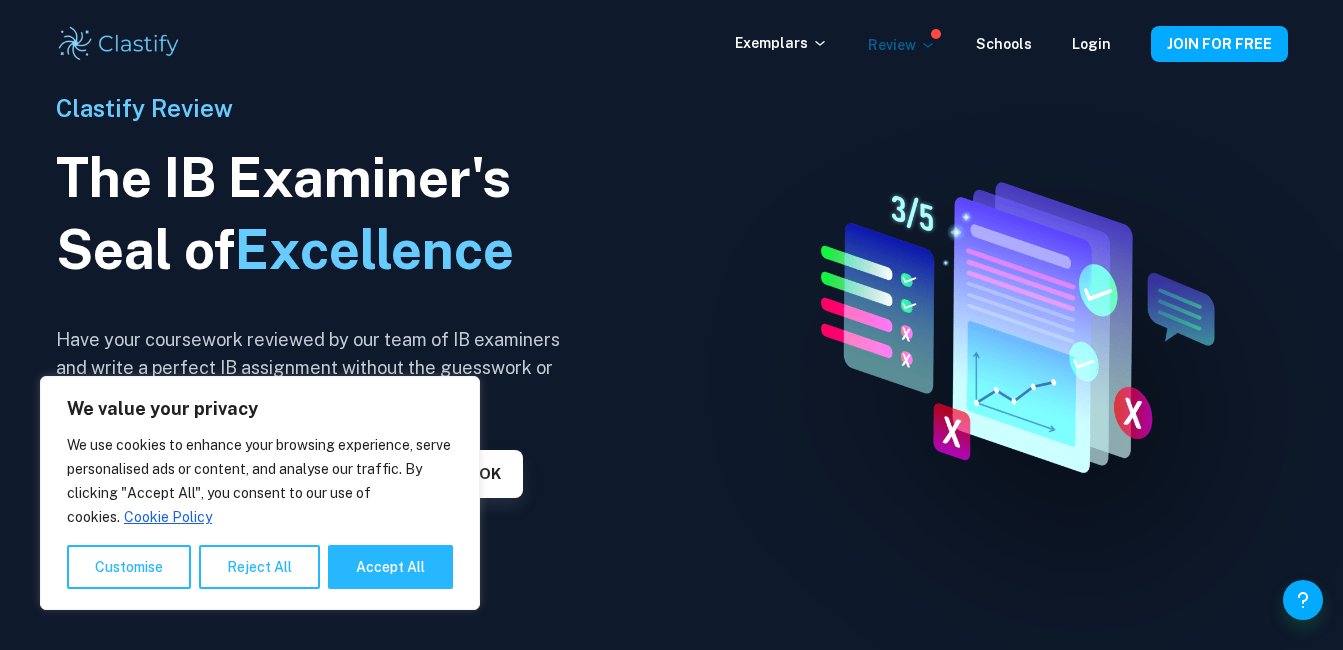 click at bounding box center [671, 325] 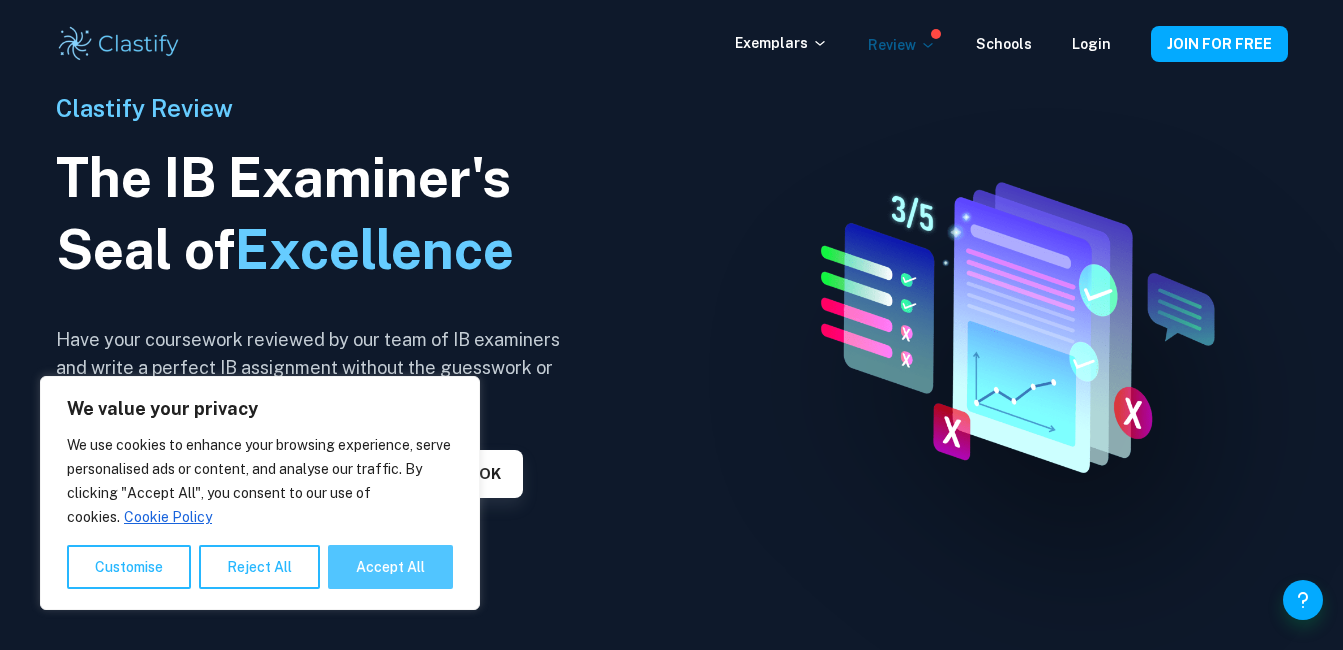 click on "Accept All" at bounding box center [390, 567] 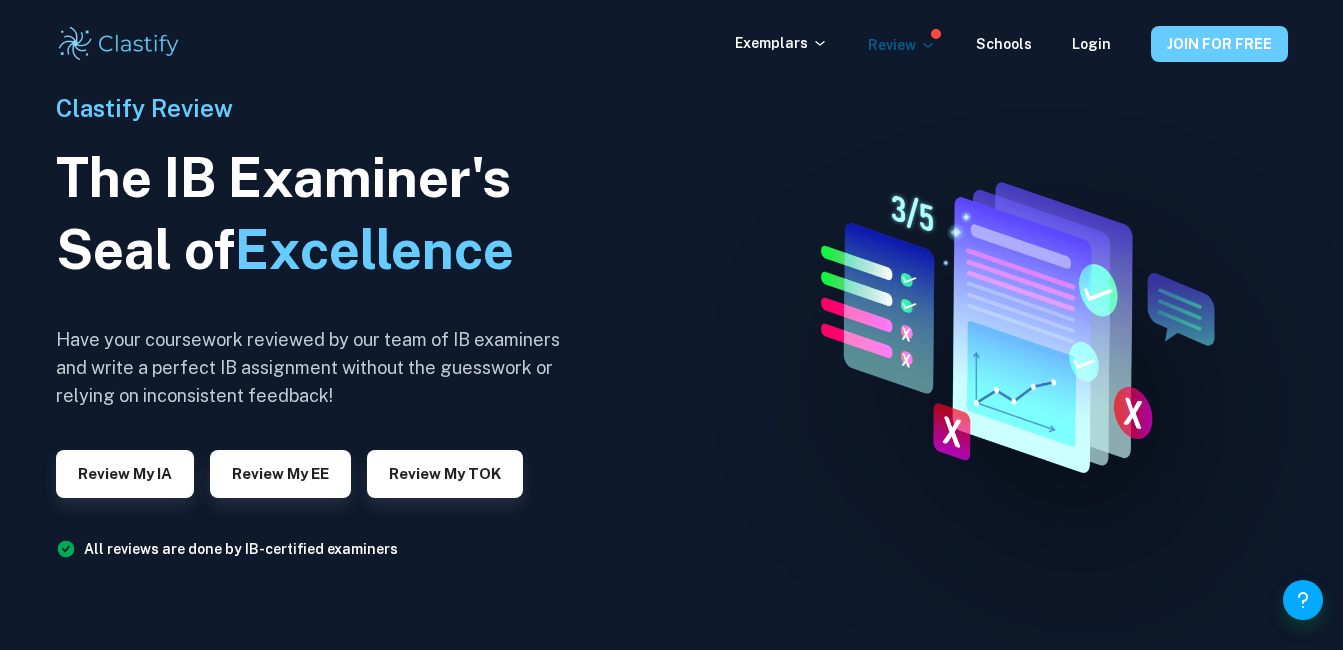 click on "JOIN FOR FREE" at bounding box center (1219, 44) 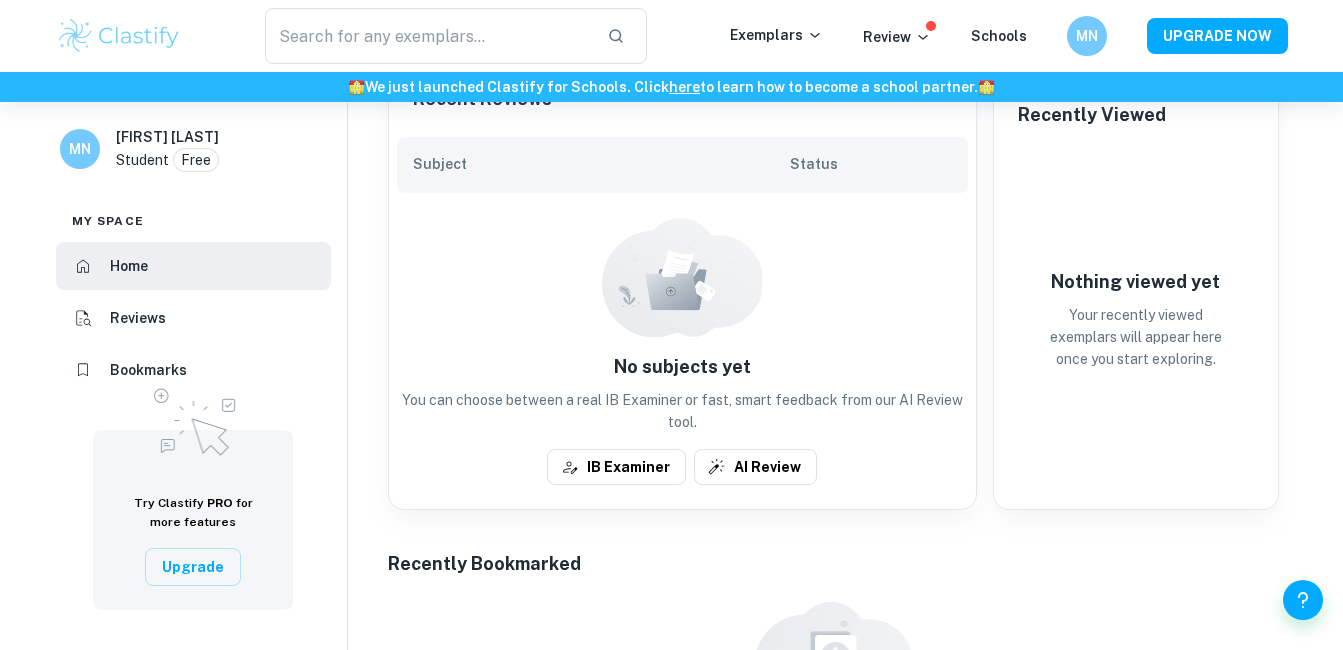 scroll, scrollTop: 433, scrollLeft: 0, axis: vertical 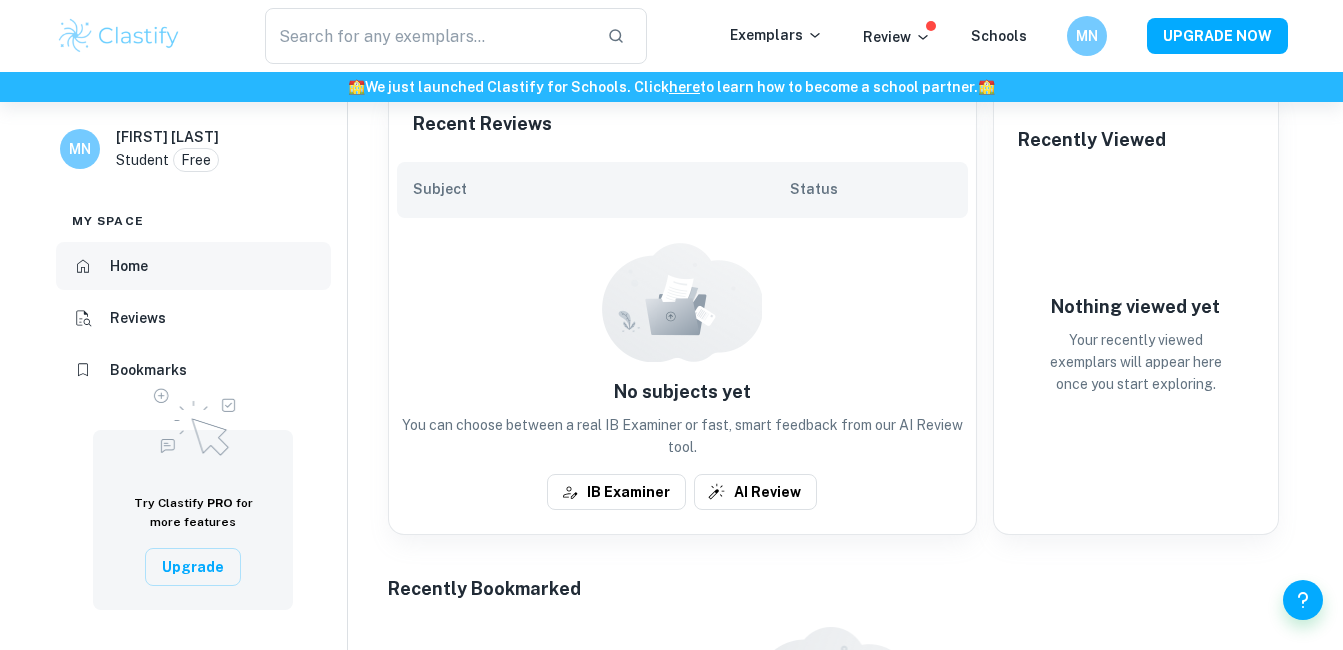 click on "Home" at bounding box center [193, 266] 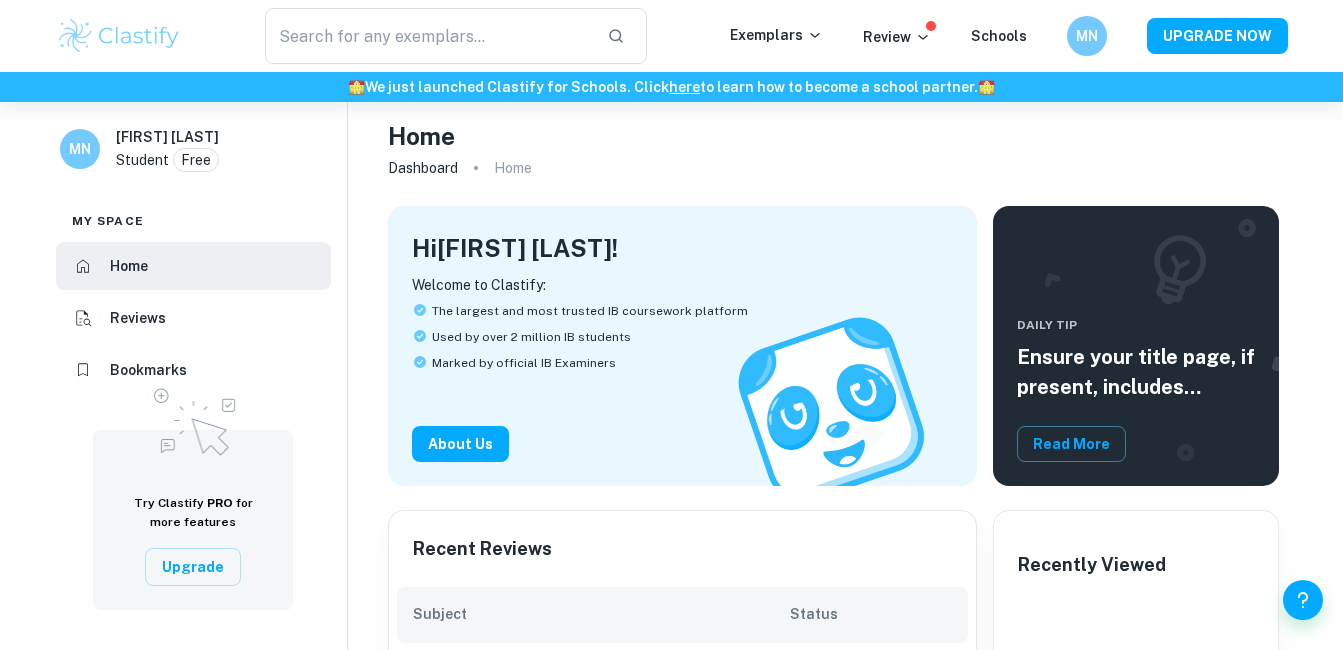 scroll, scrollTop: 0, scrollLeft: 0, axis: both 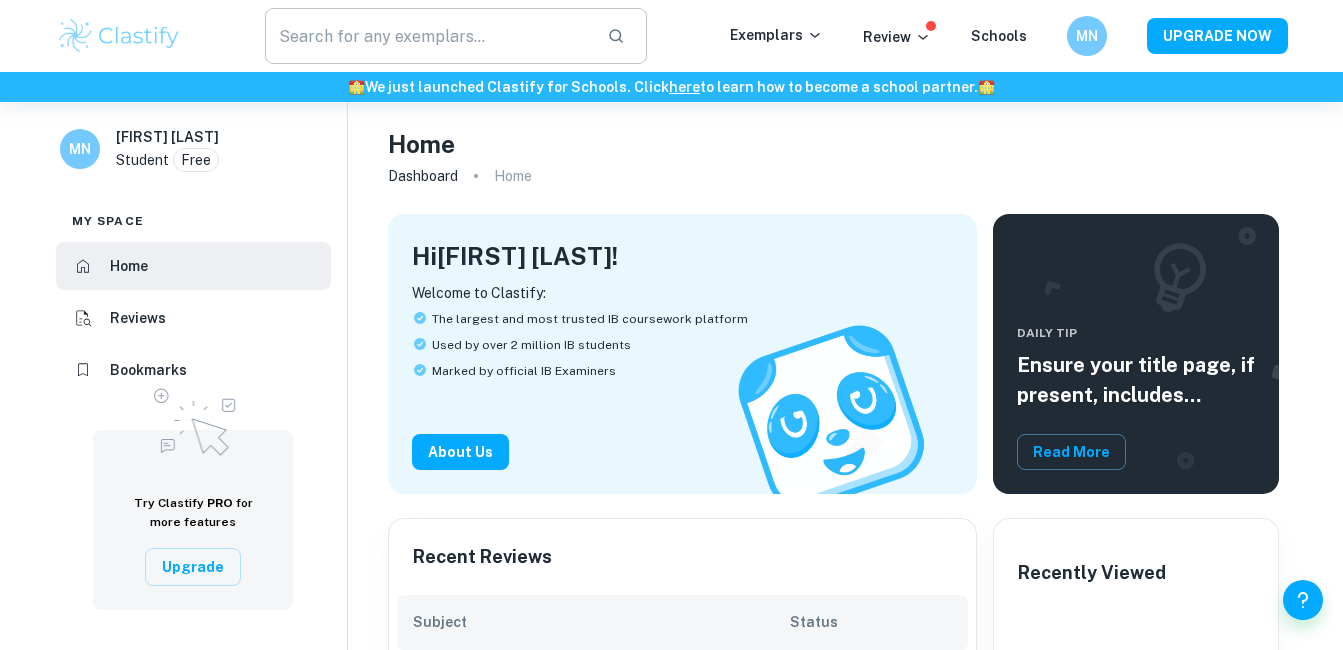 click at bounding box center [428, 36] 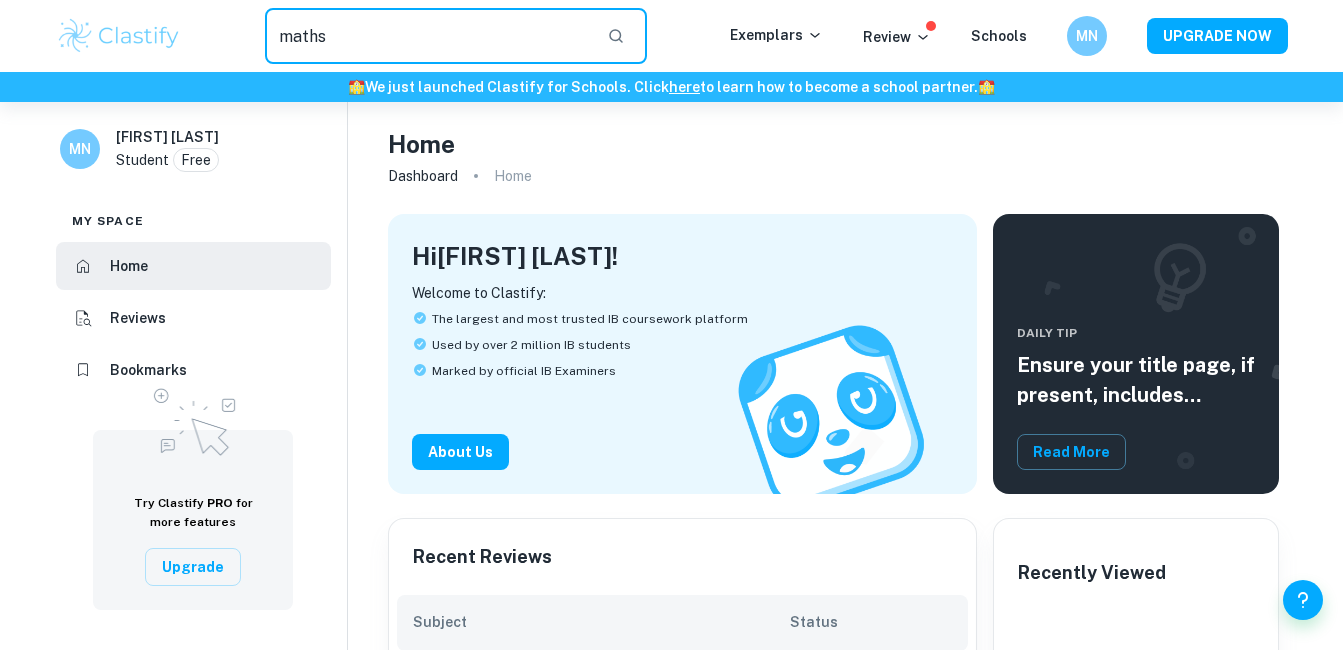 type on "maths" 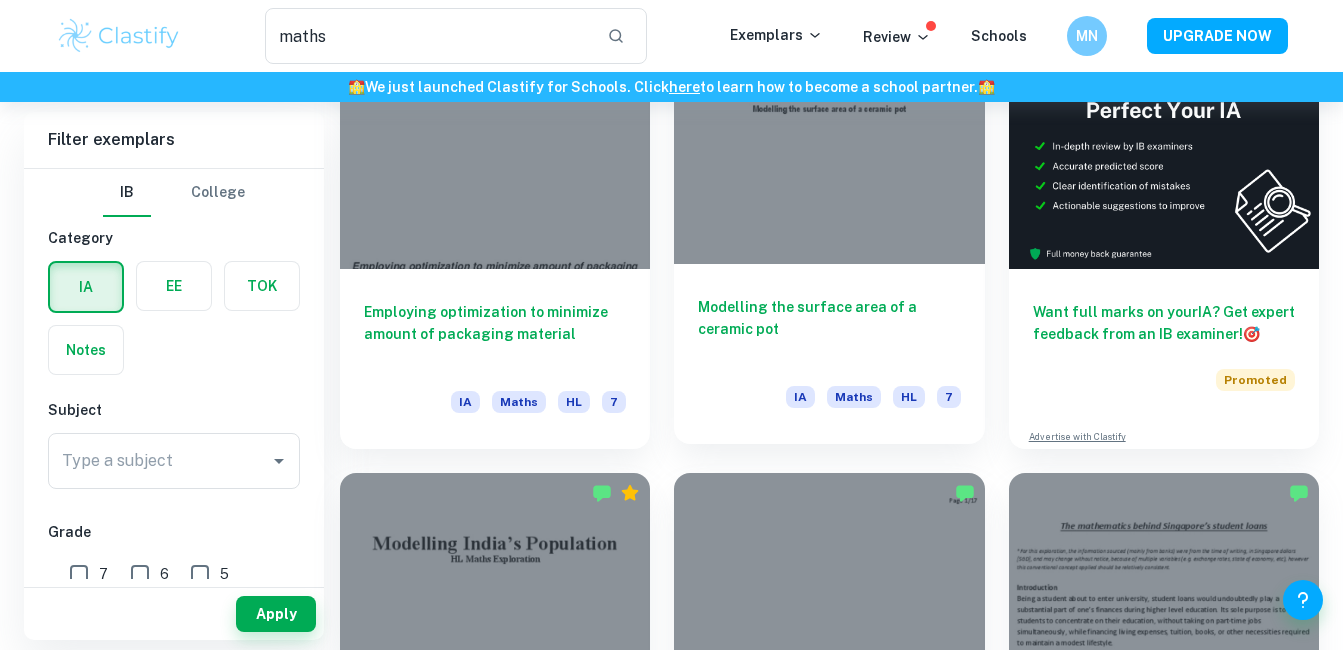 scroll, scrollTop: 183, scrollLeft: 0, axis: vertical 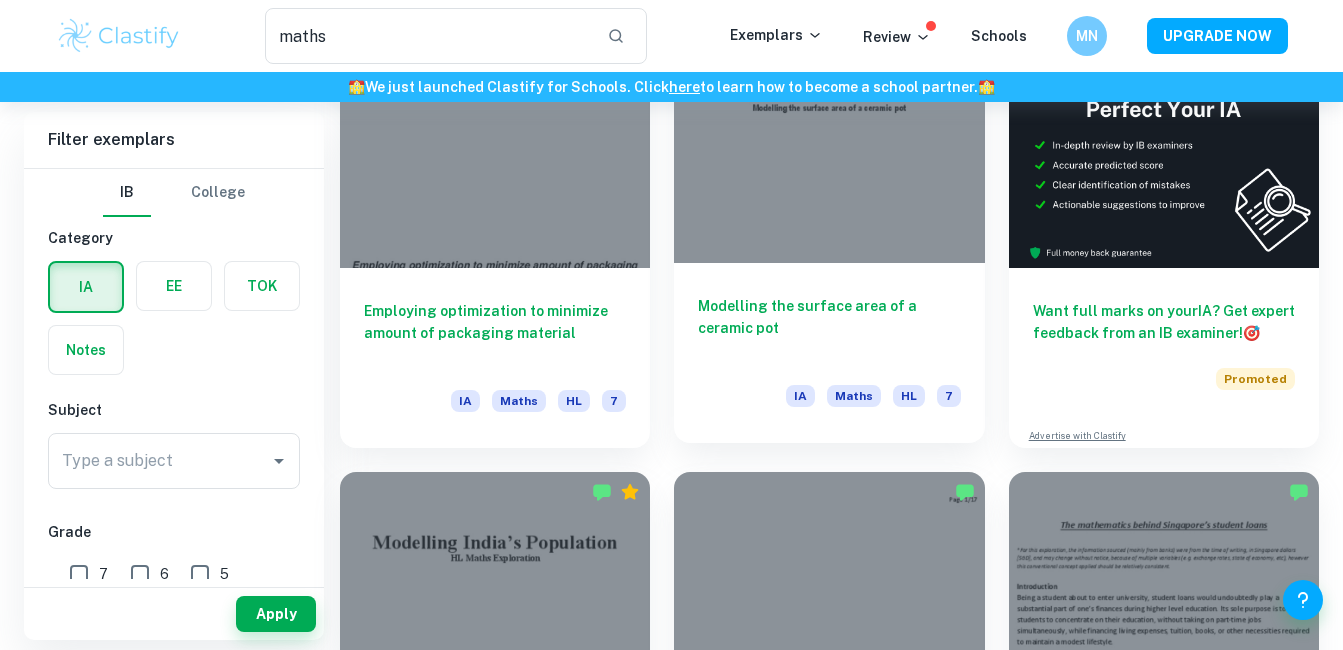 click on "Modelling the surface area of a ceramic pot" at bounding box center (829, 328) 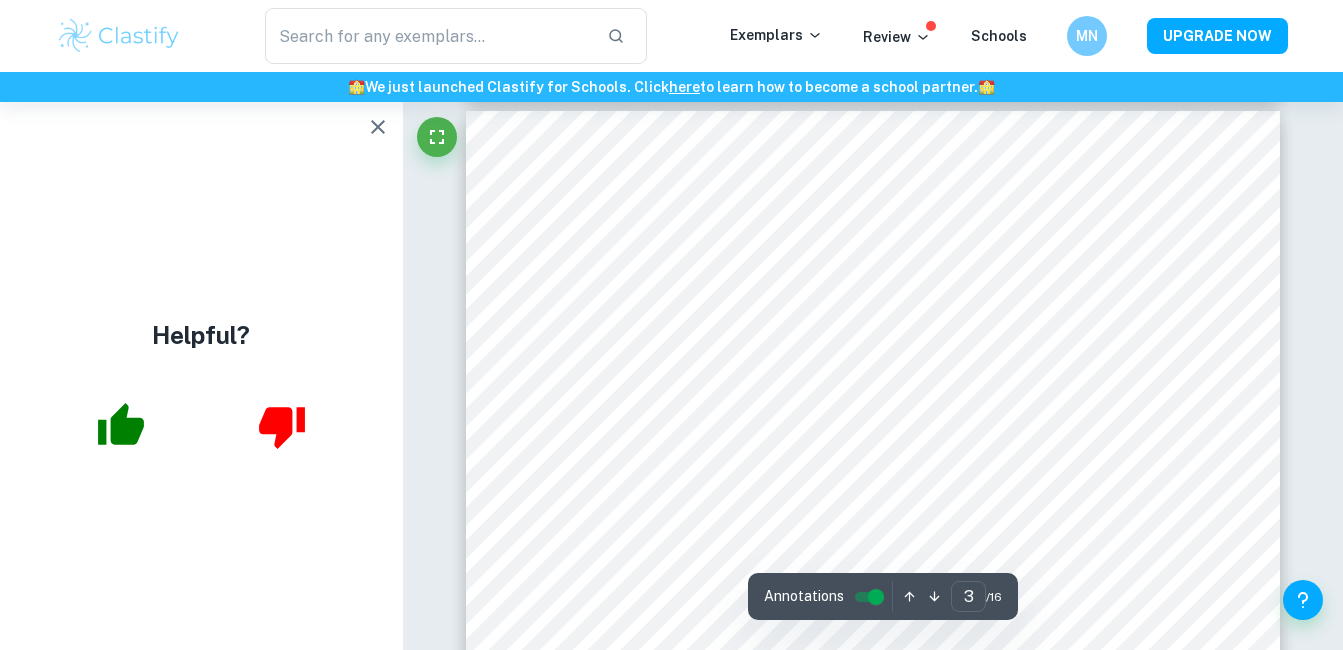 scroll, scrollTop: 2617, scrollLeft: 0, axis: vertical 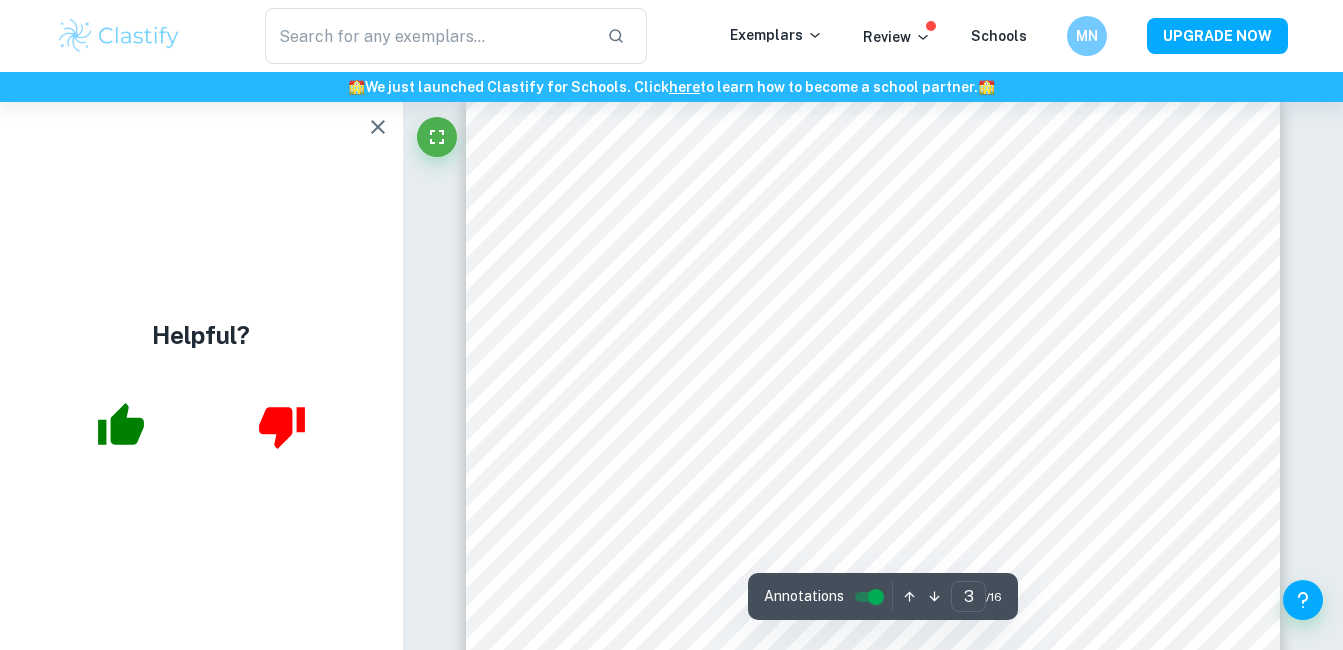 click 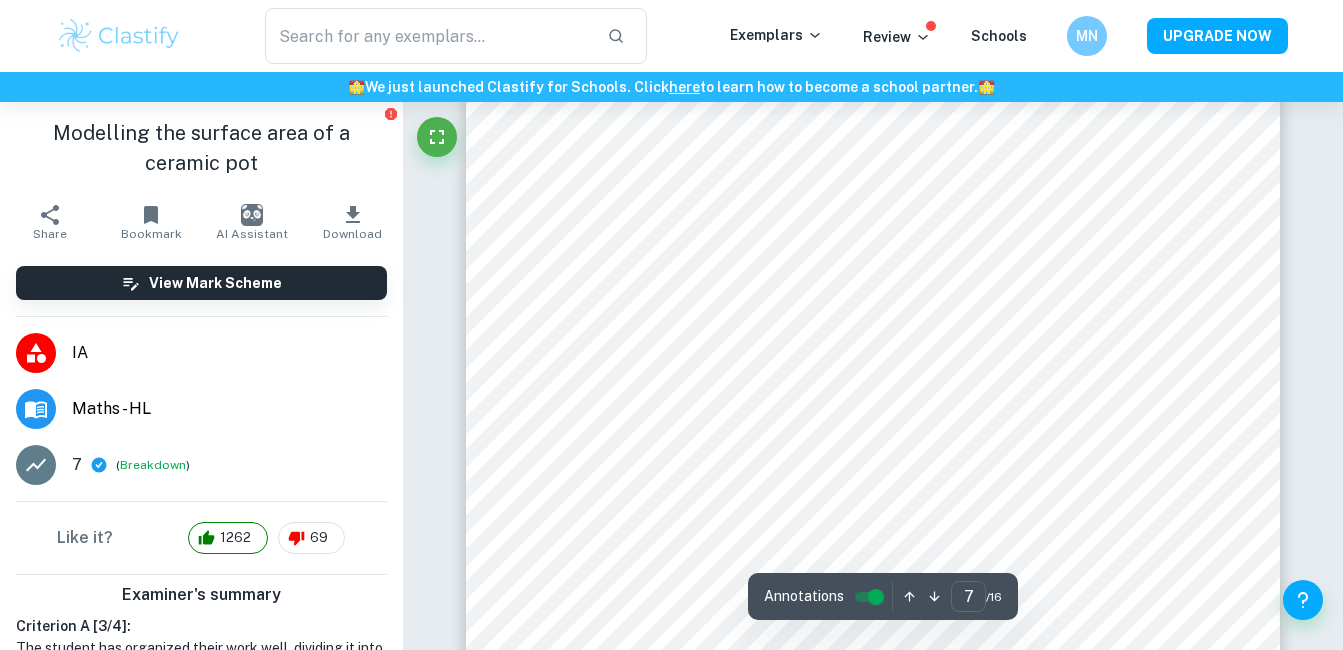 scroll, scrollTop: 7630, scrollLeft: 0, axis: vertical 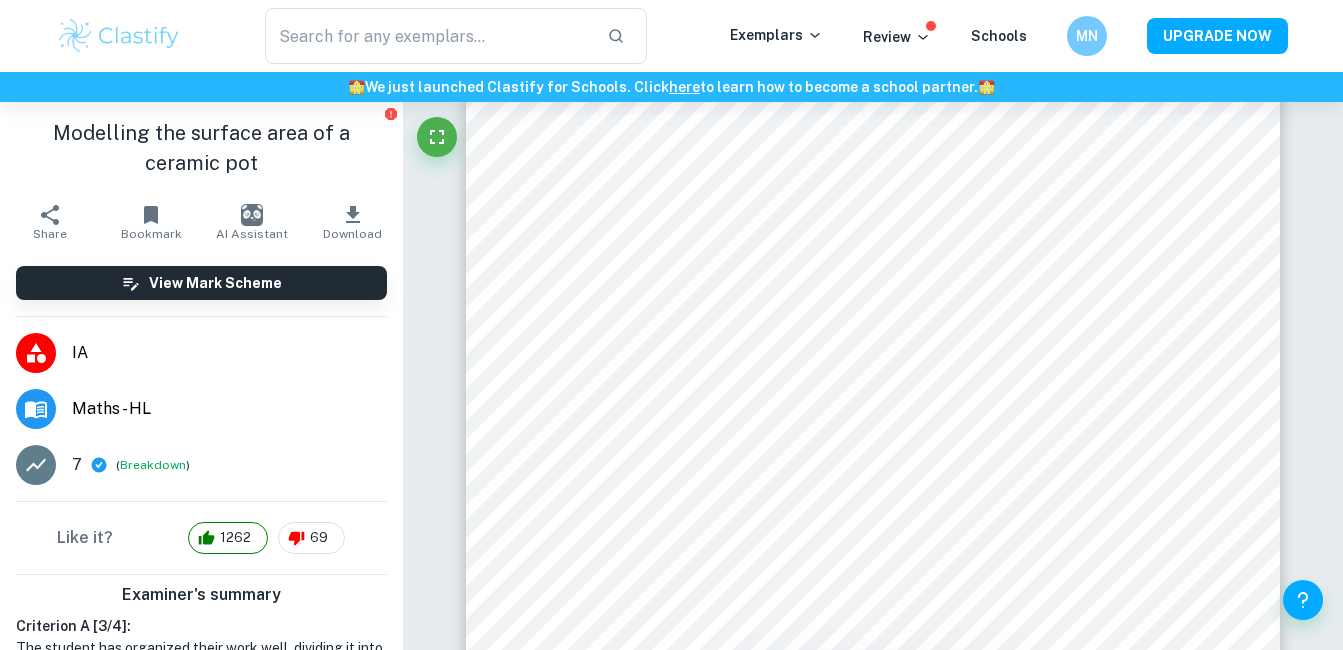 click 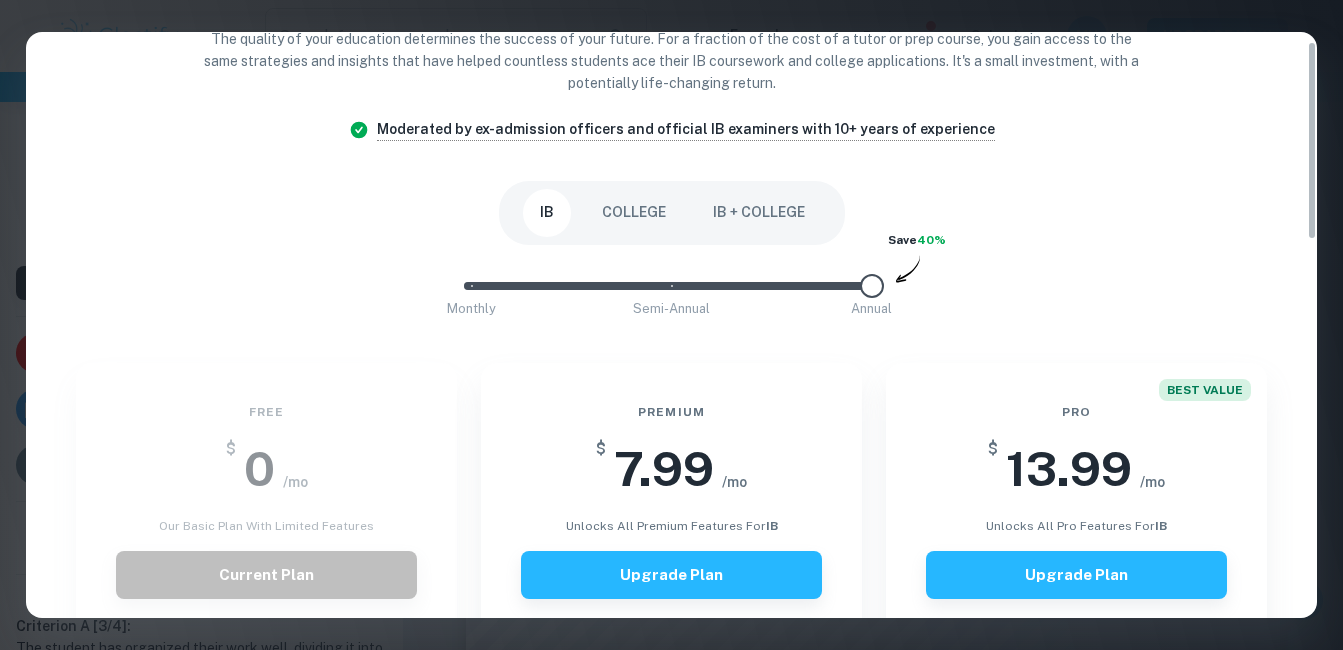 scroll, scrollTop: 17, scrollLeft: 0, axis: vertical 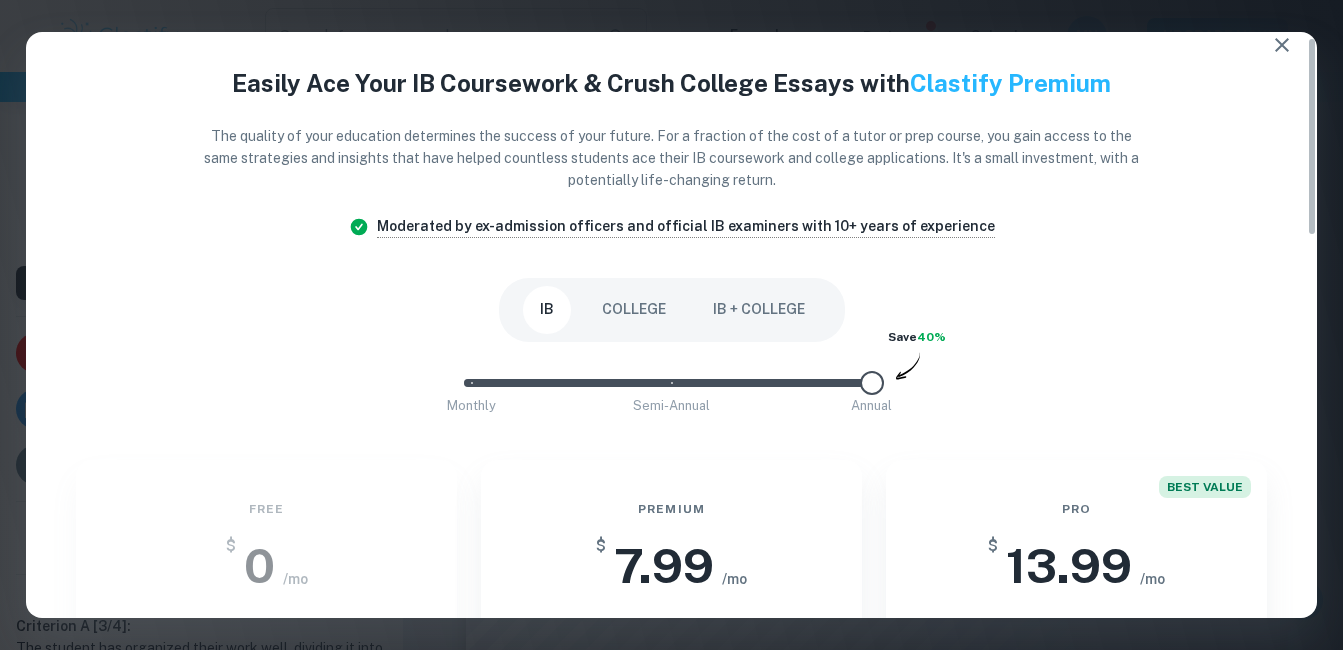 click 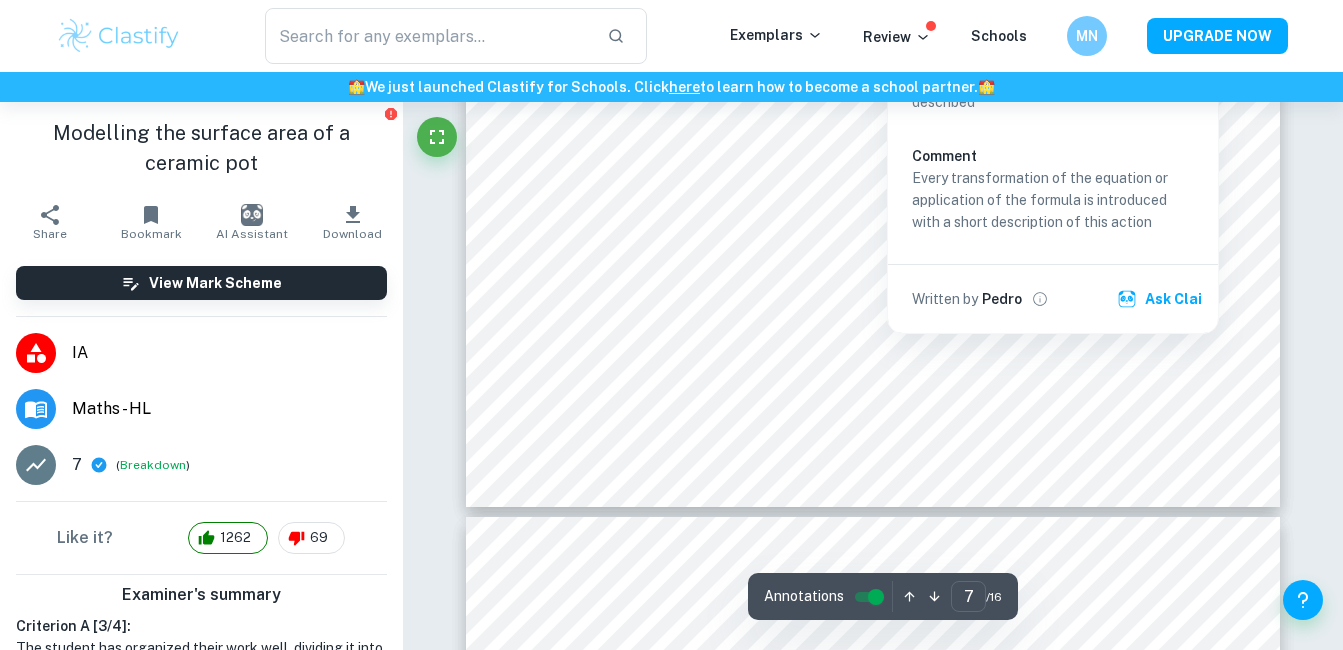 scroll, scrollTop: 8030, scrollLeft: 0, axis: vertical 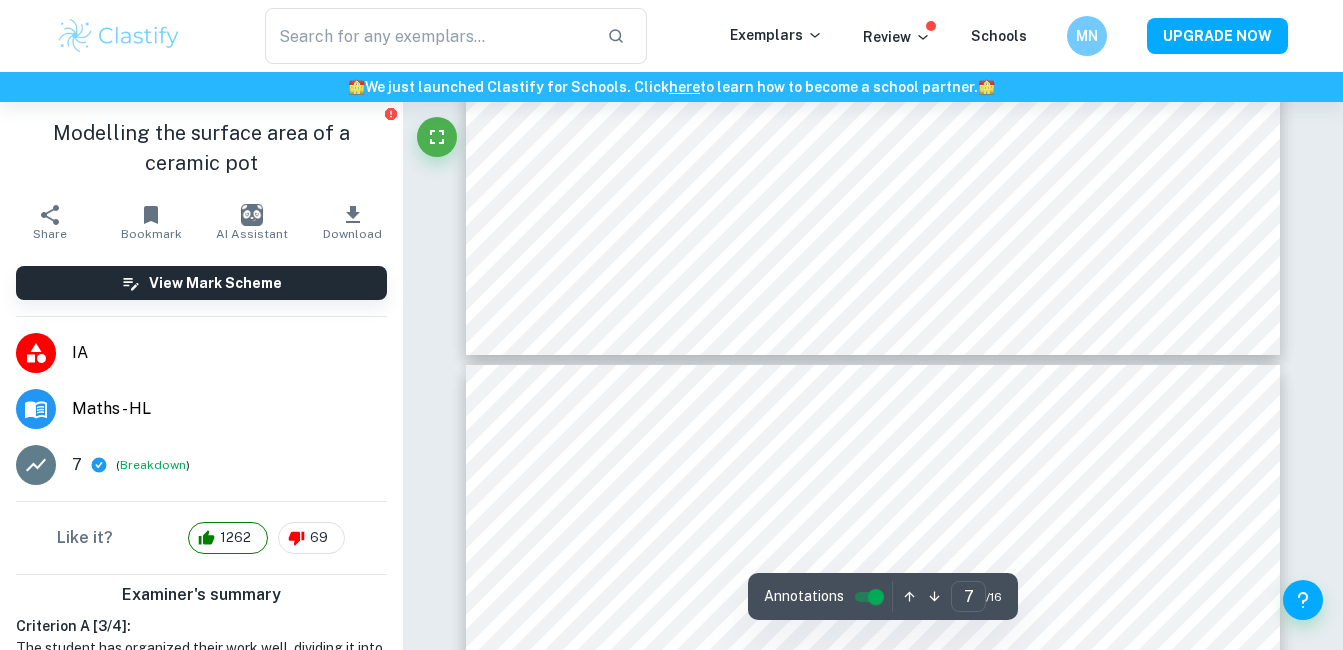 type on "8" 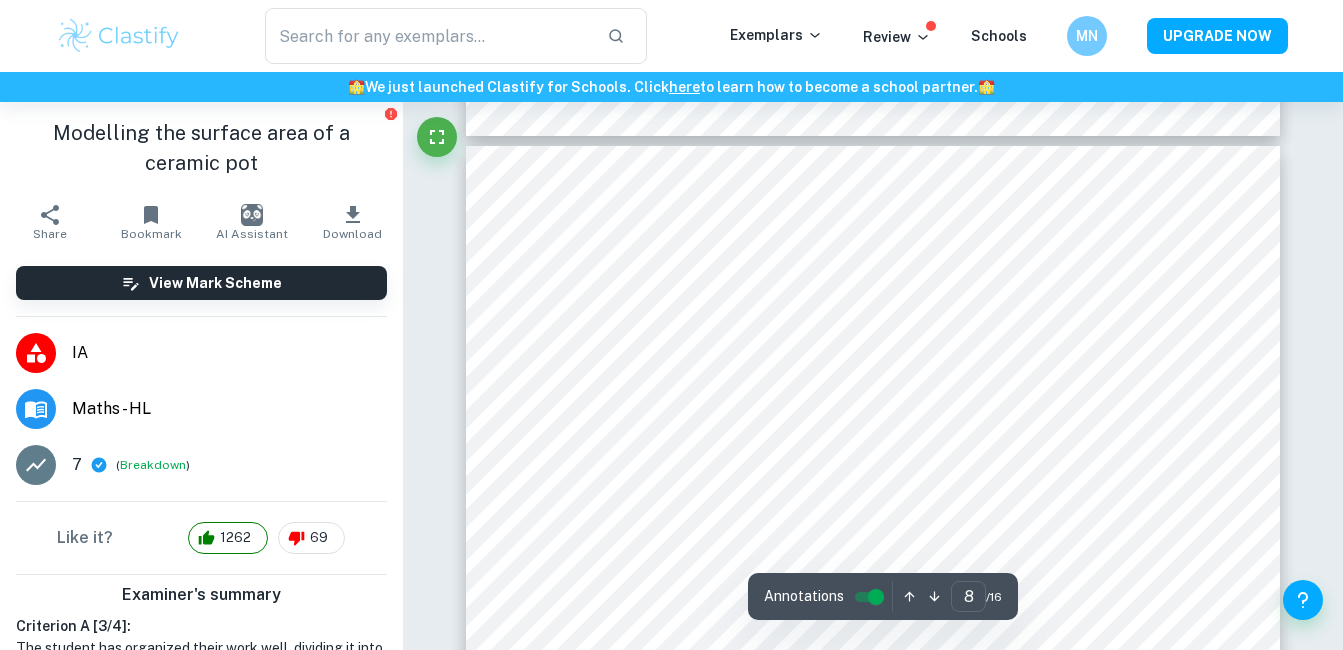 scroll, scrollTop: 8397, scrollLeft: 0, axis: vertical 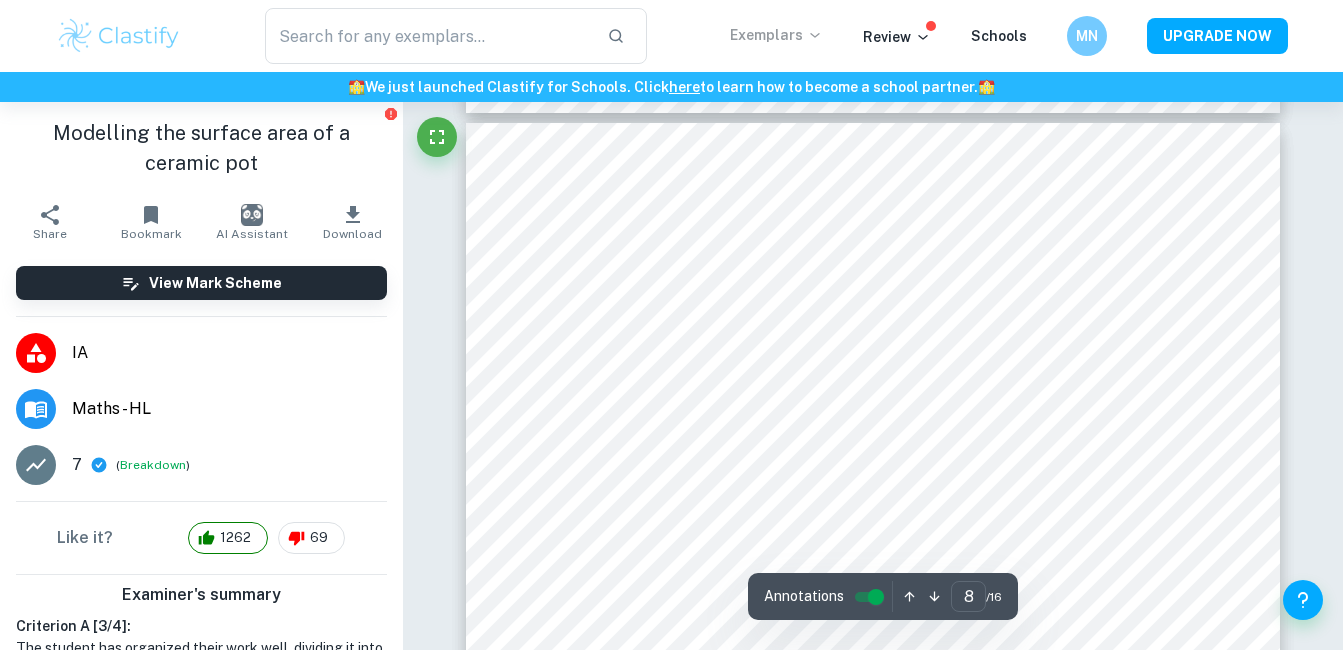 click on "Exemplars" at bounding box center [776, 35] 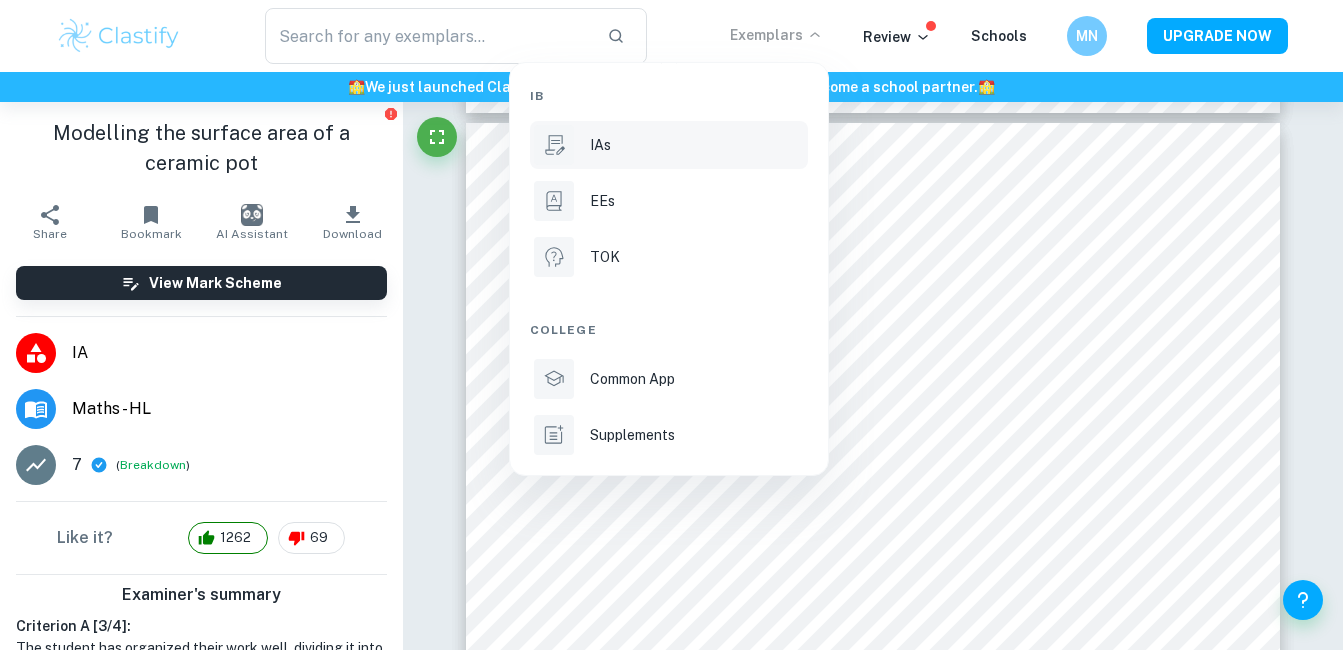 click on "IAs" at bounding box center (697, 145) 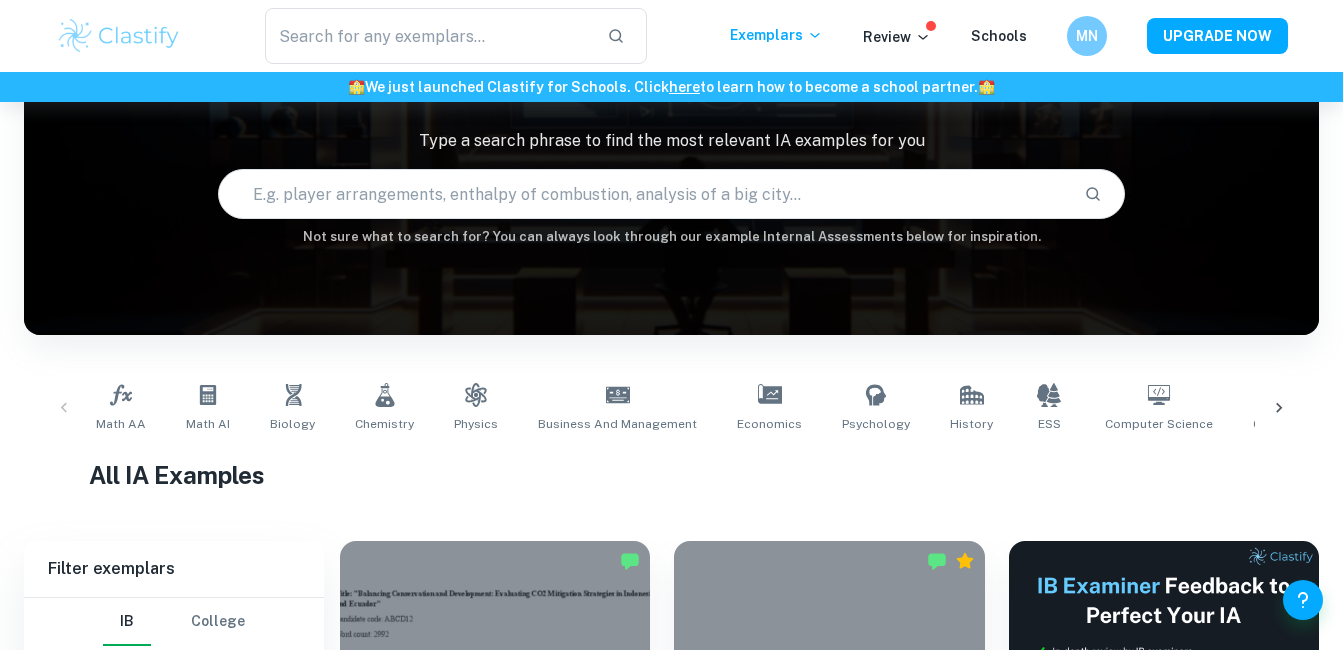 scroll, scrollTop: 117, scrollLeft: 0, axis: vertical 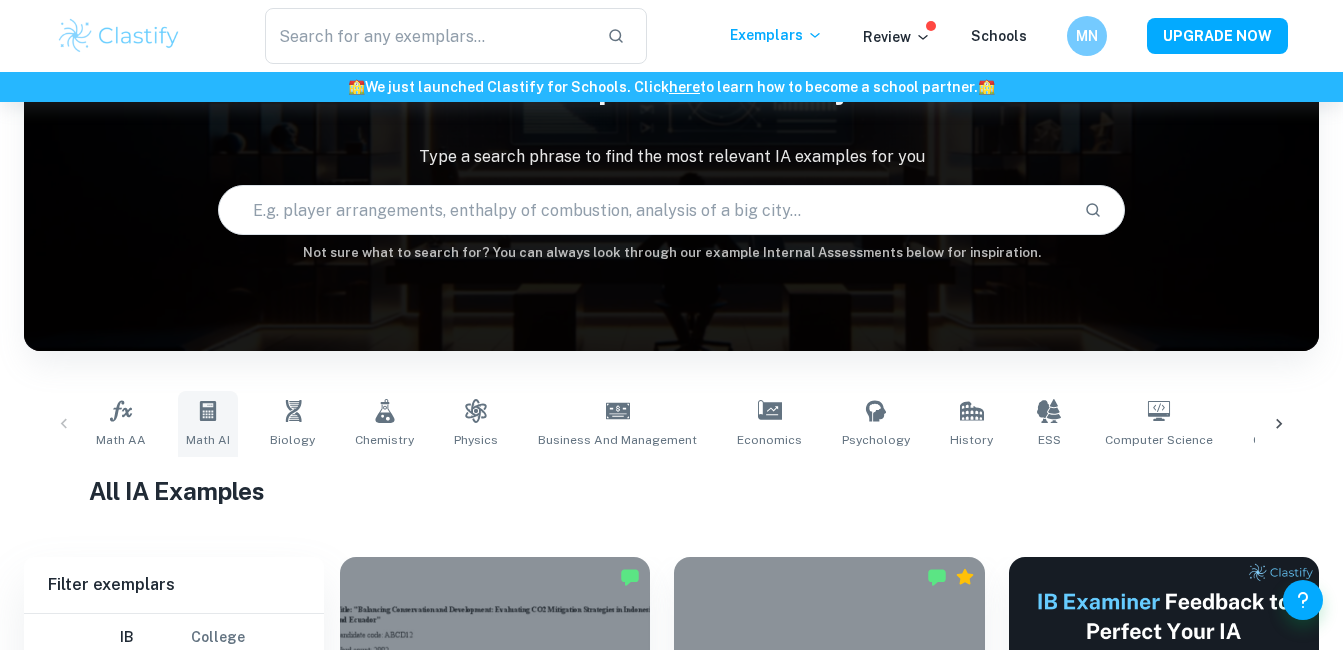 click 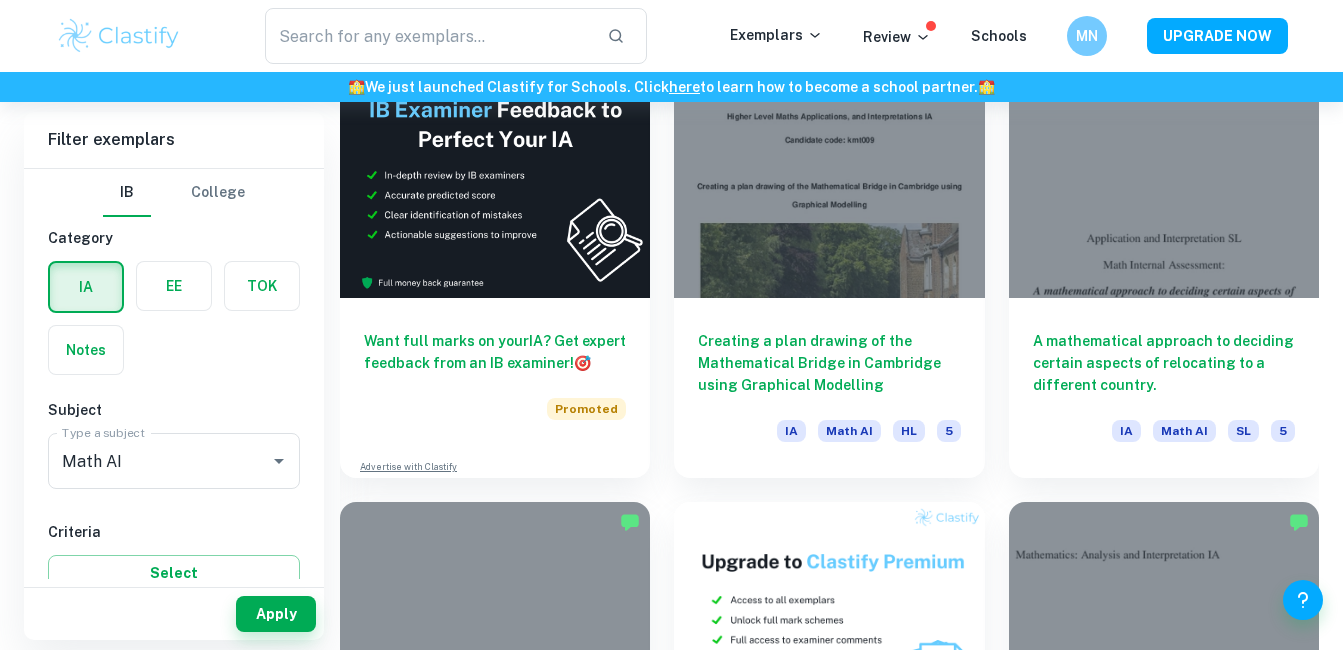 scroll, scrollTop: 3967, scrollLeft: 0, axis: vertical 